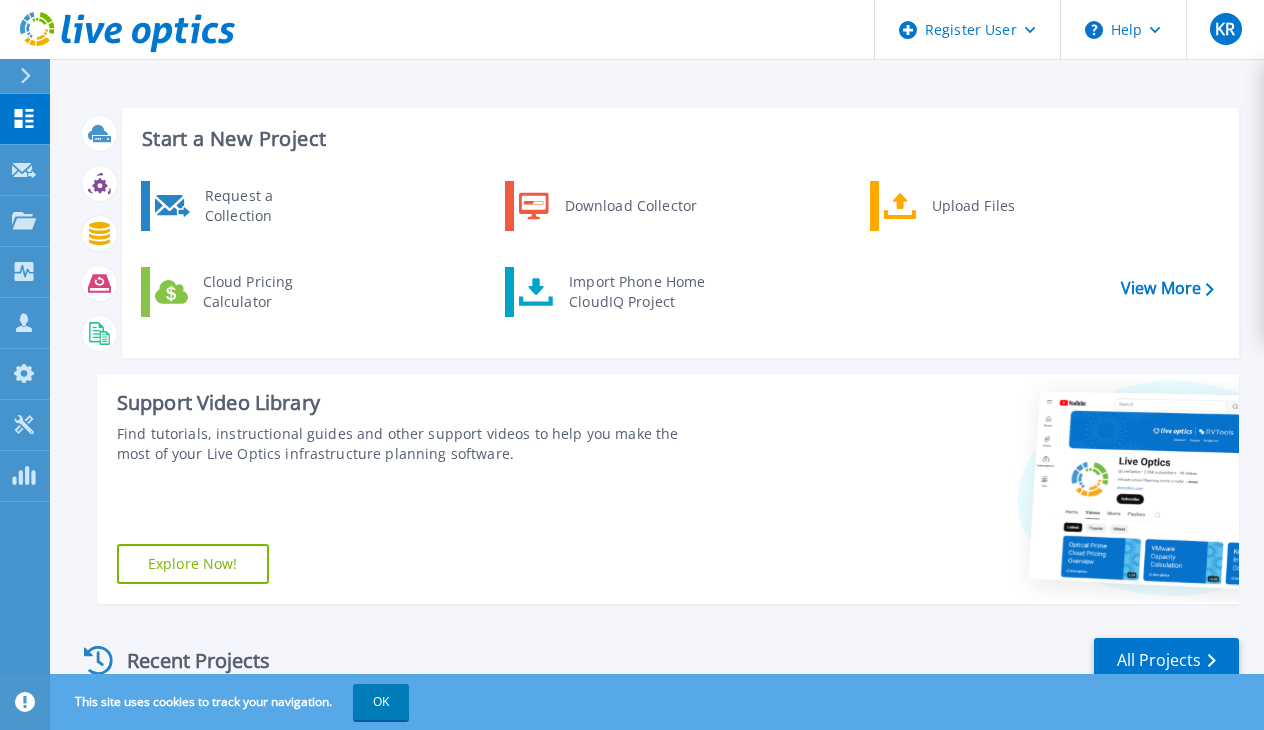 scroll, scrollTop: 0, scrollLeft: 0, axis: both 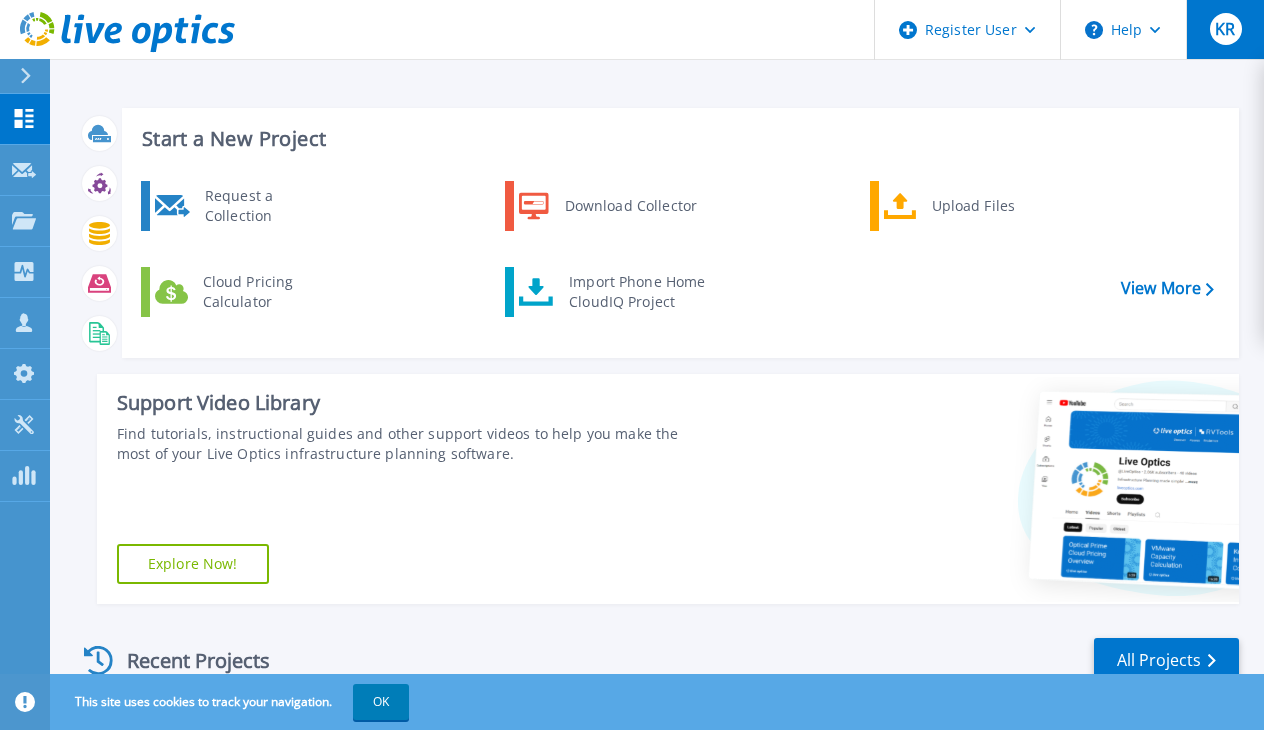 click on "KR" at bounding box center [1225, 29] 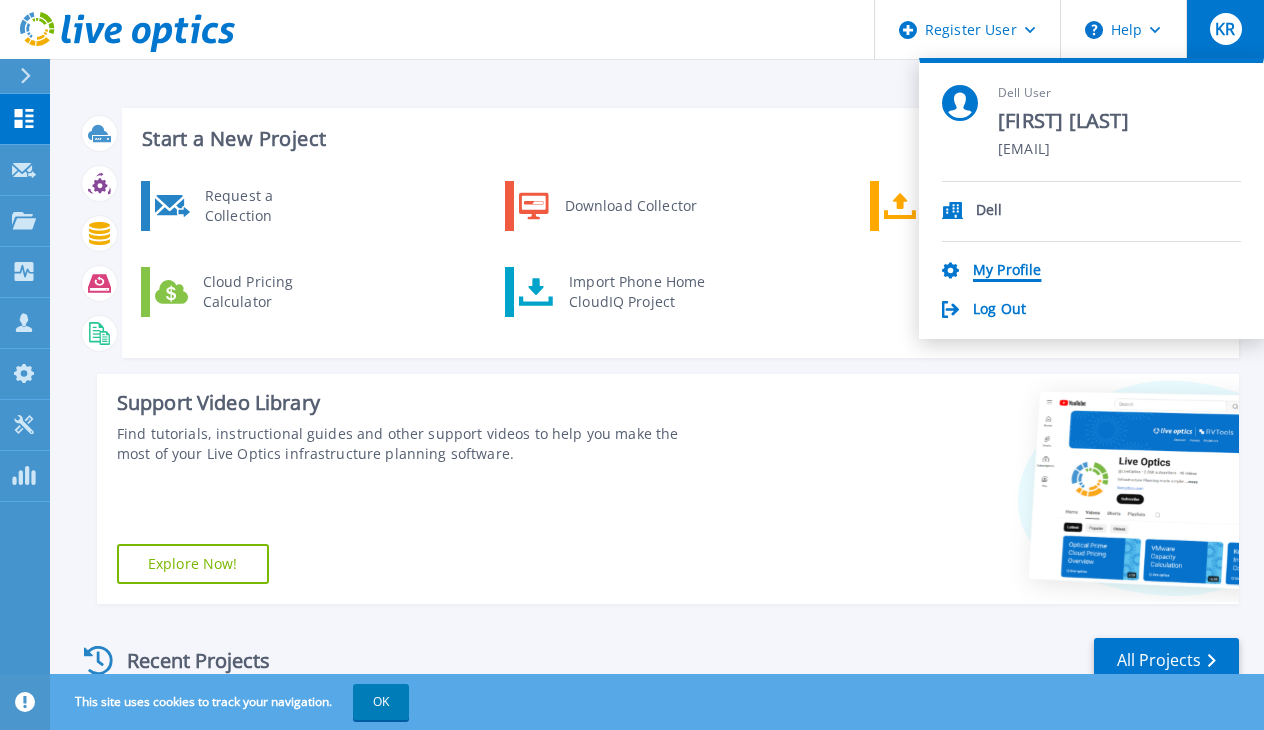 click on "My Profile" at bounding box center [1007, 271] 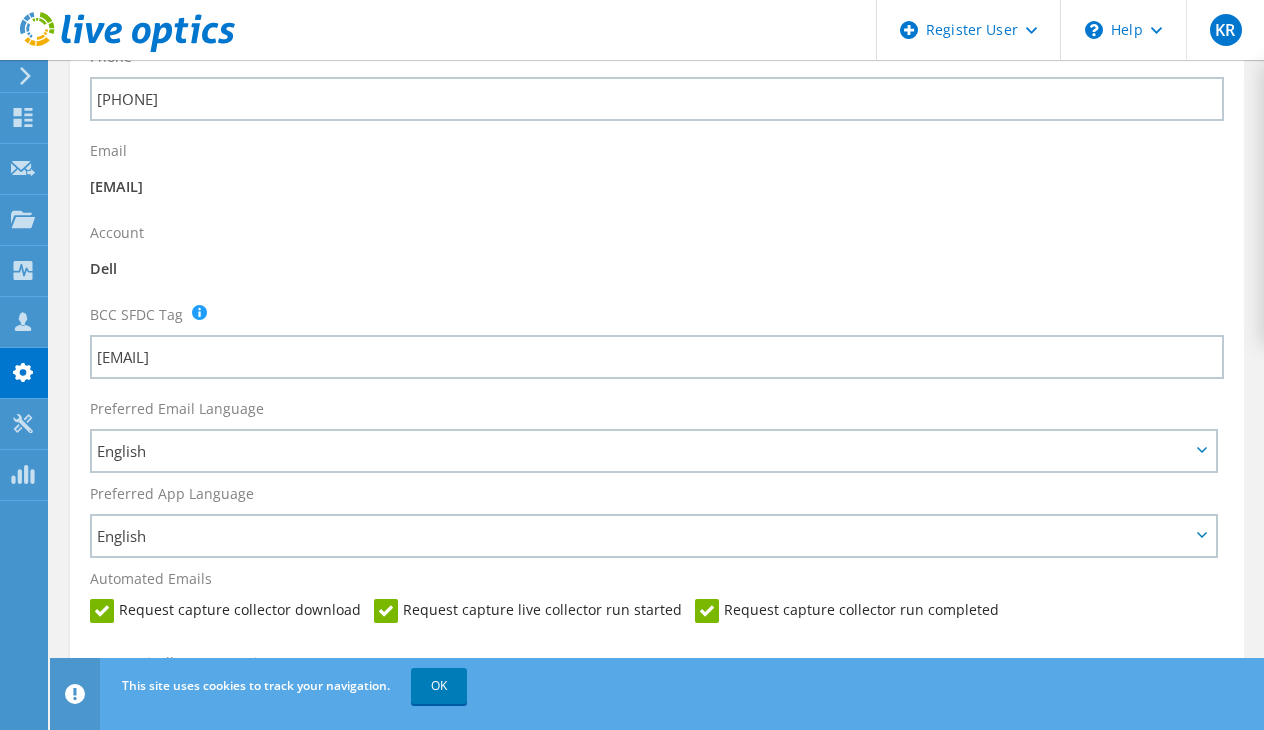 scroll, scrollTop: 0, scrollLeft: 0, axis: both 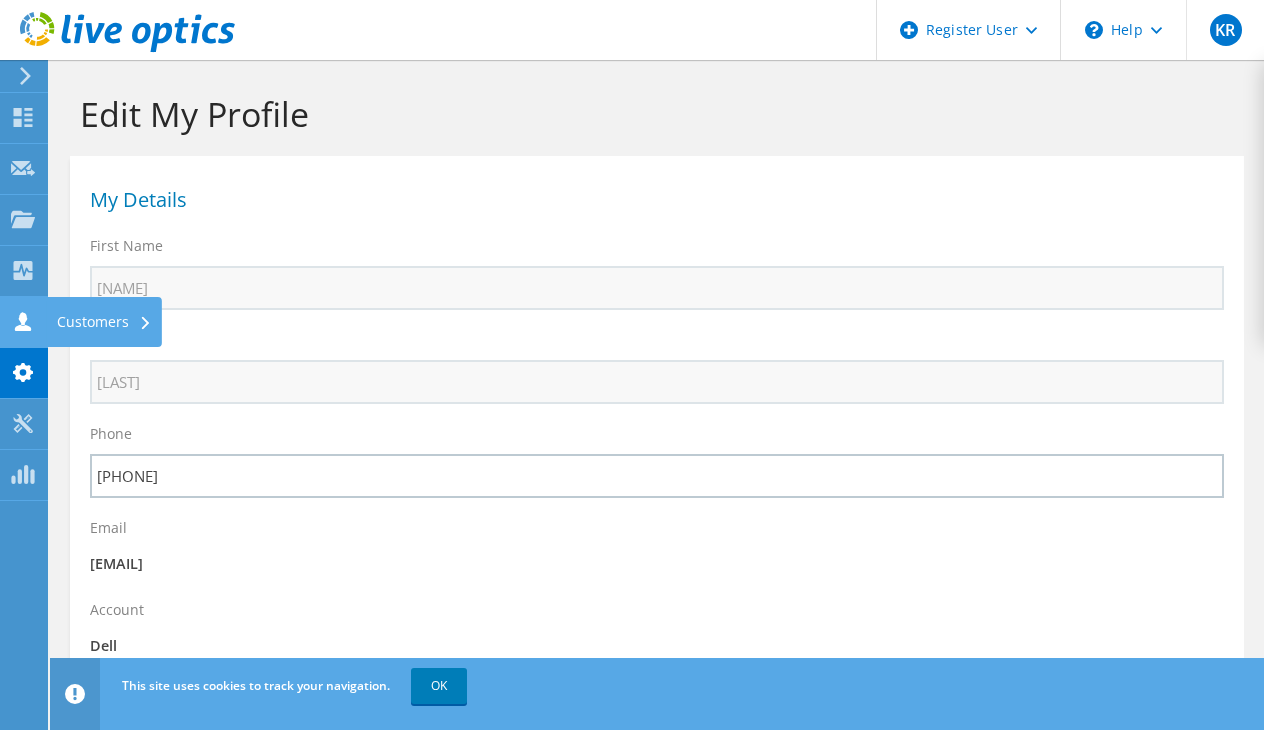click 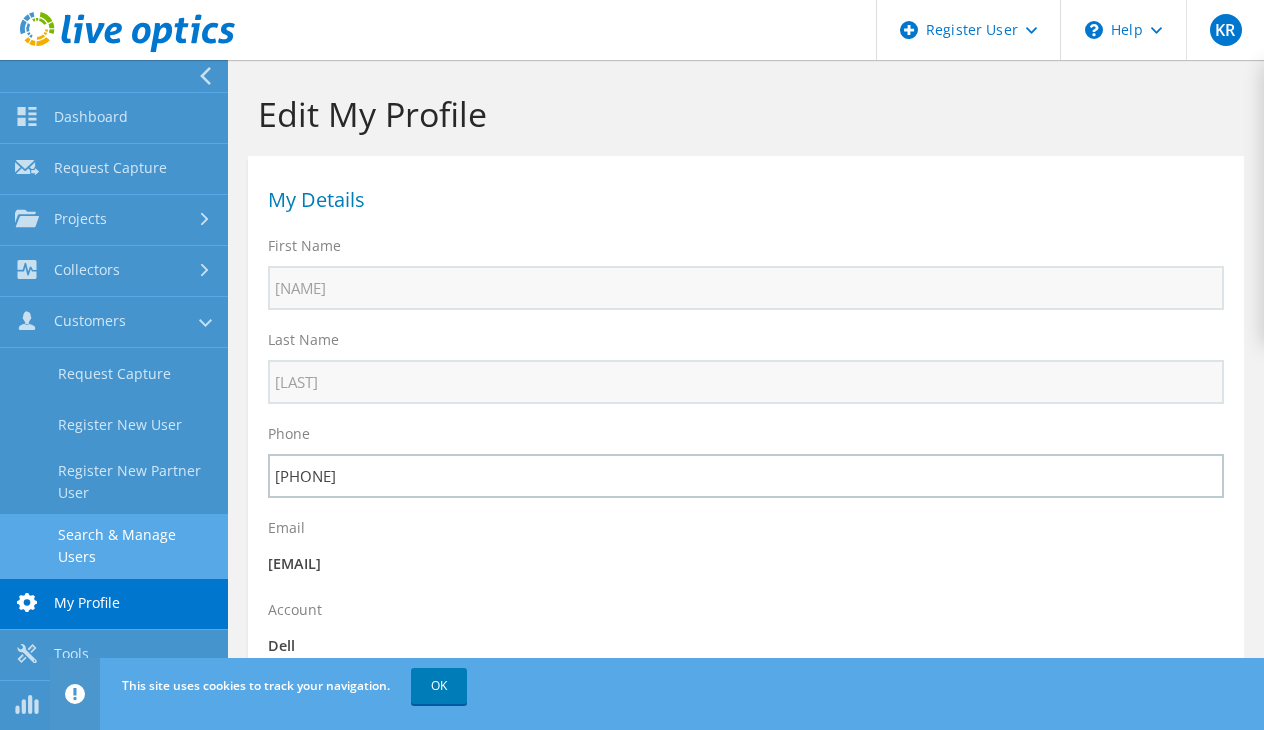 click on "Search & Manage Users" at bounding box center [114, 546] 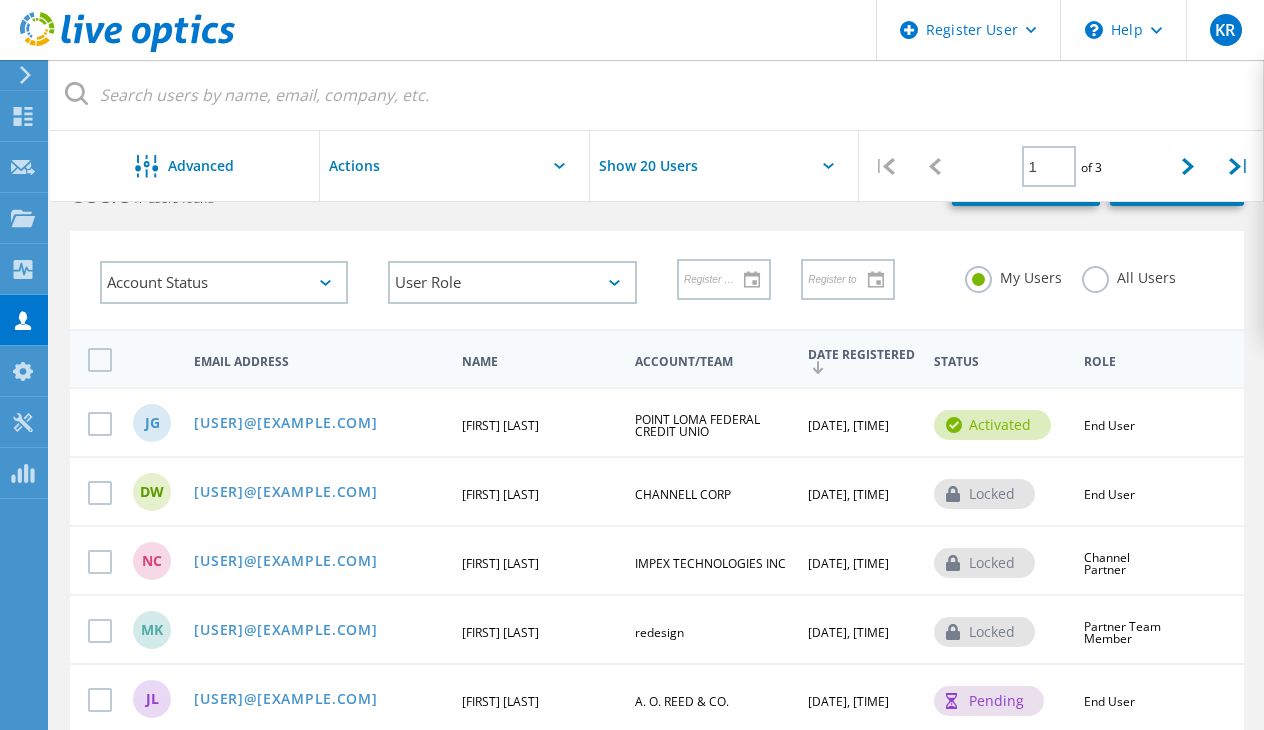 scroll, scrollTop: 0, scrollLeft: 0, axis: both 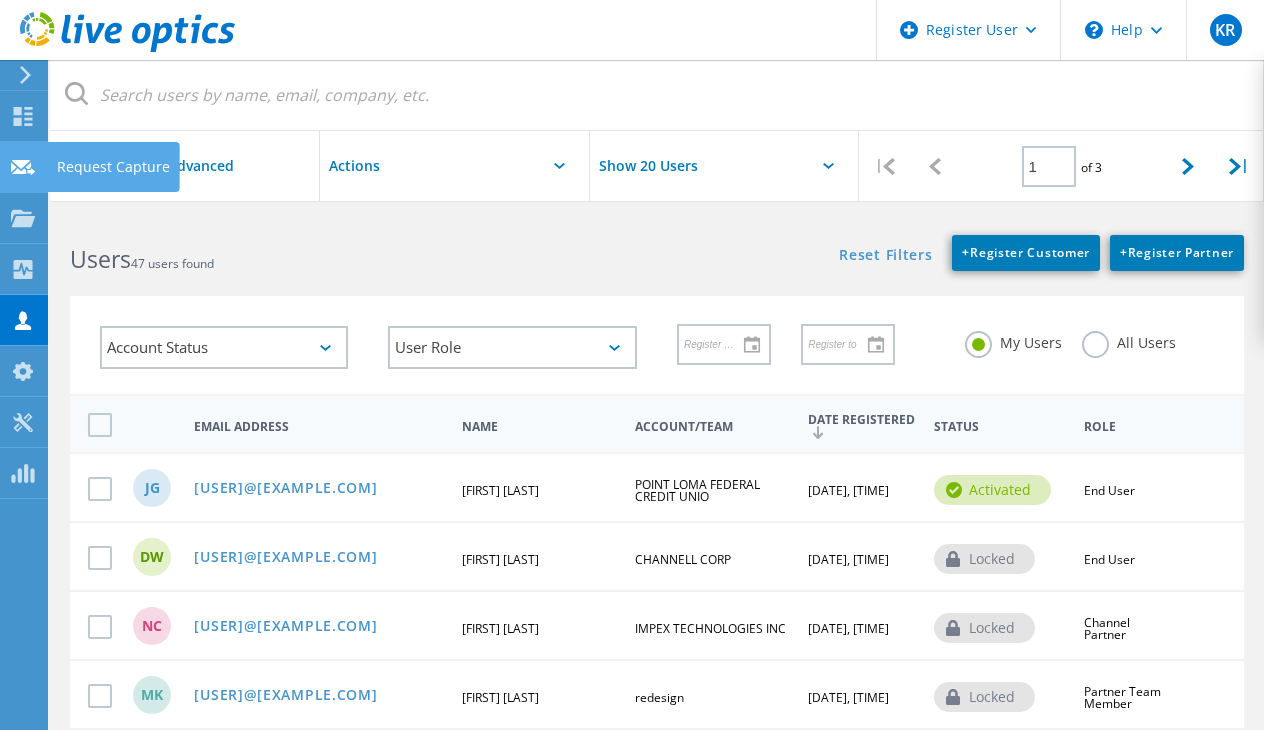 click 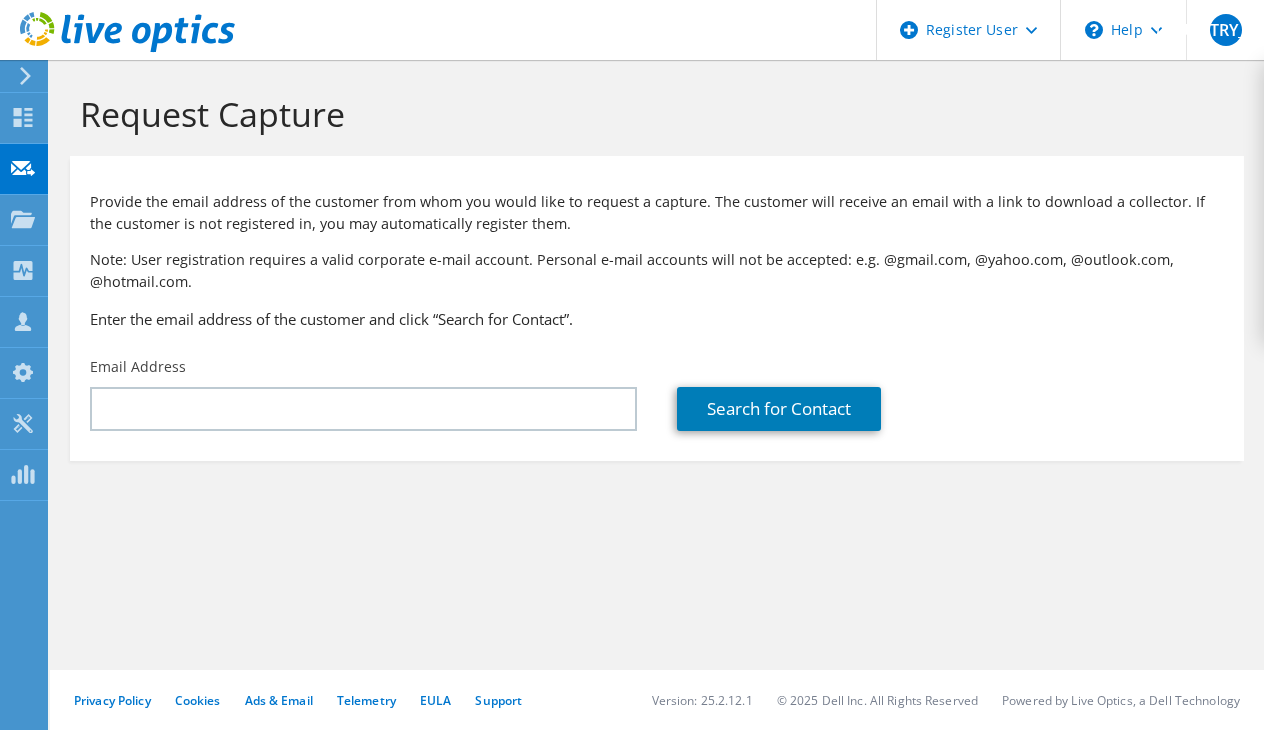 scroll, scrollTop: 0, scrollLeft: 0, axis: both 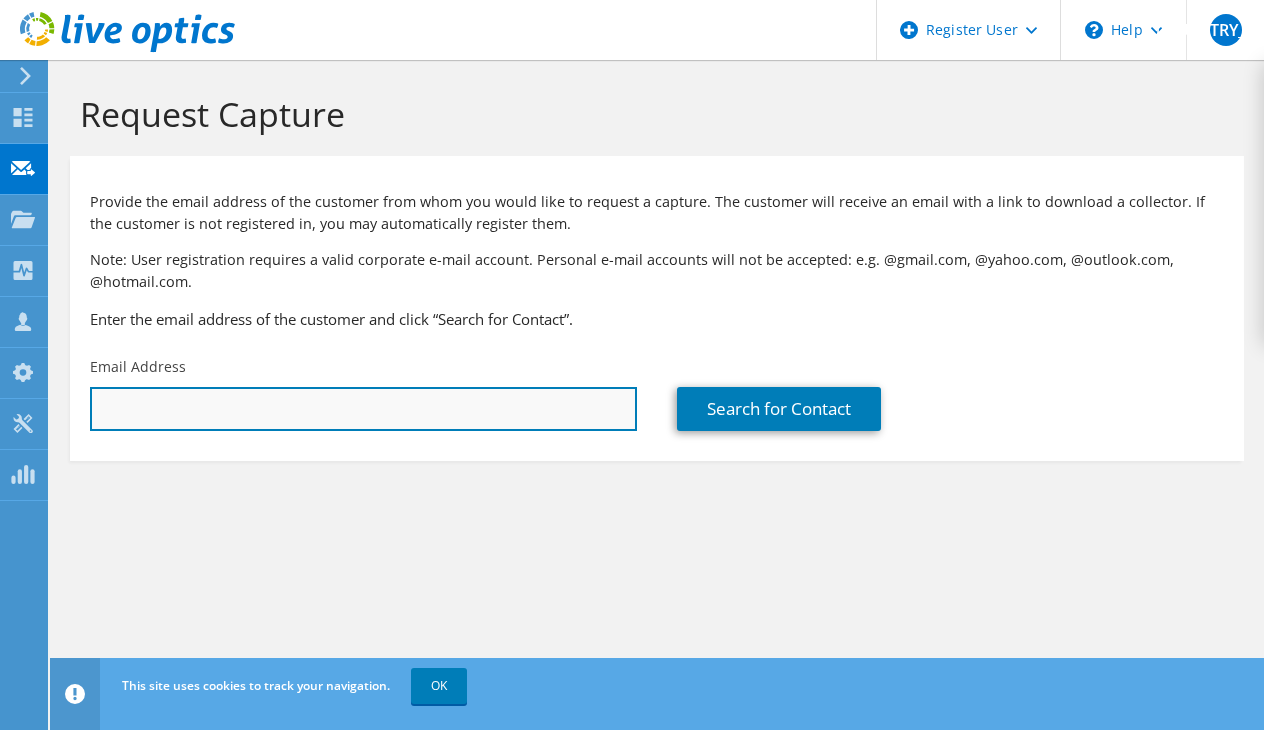click at bounding box center (363, 409) 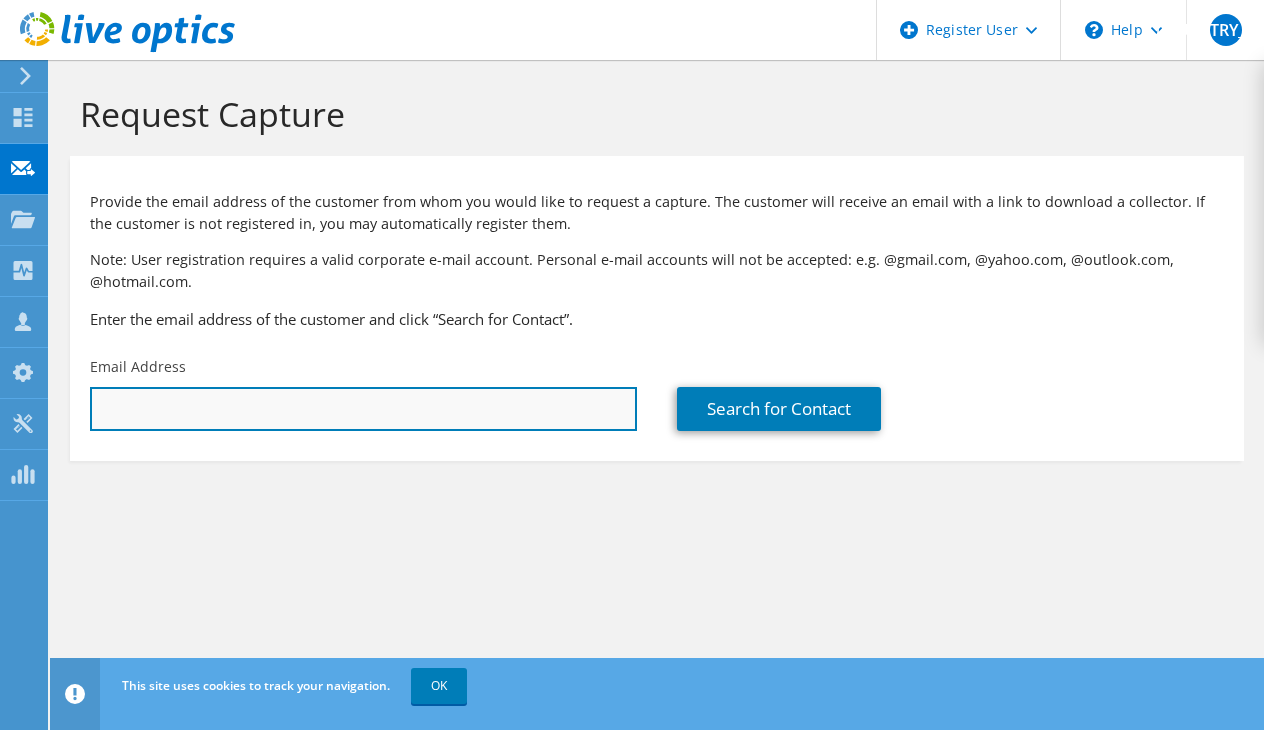click at bounding box center (363, 409) 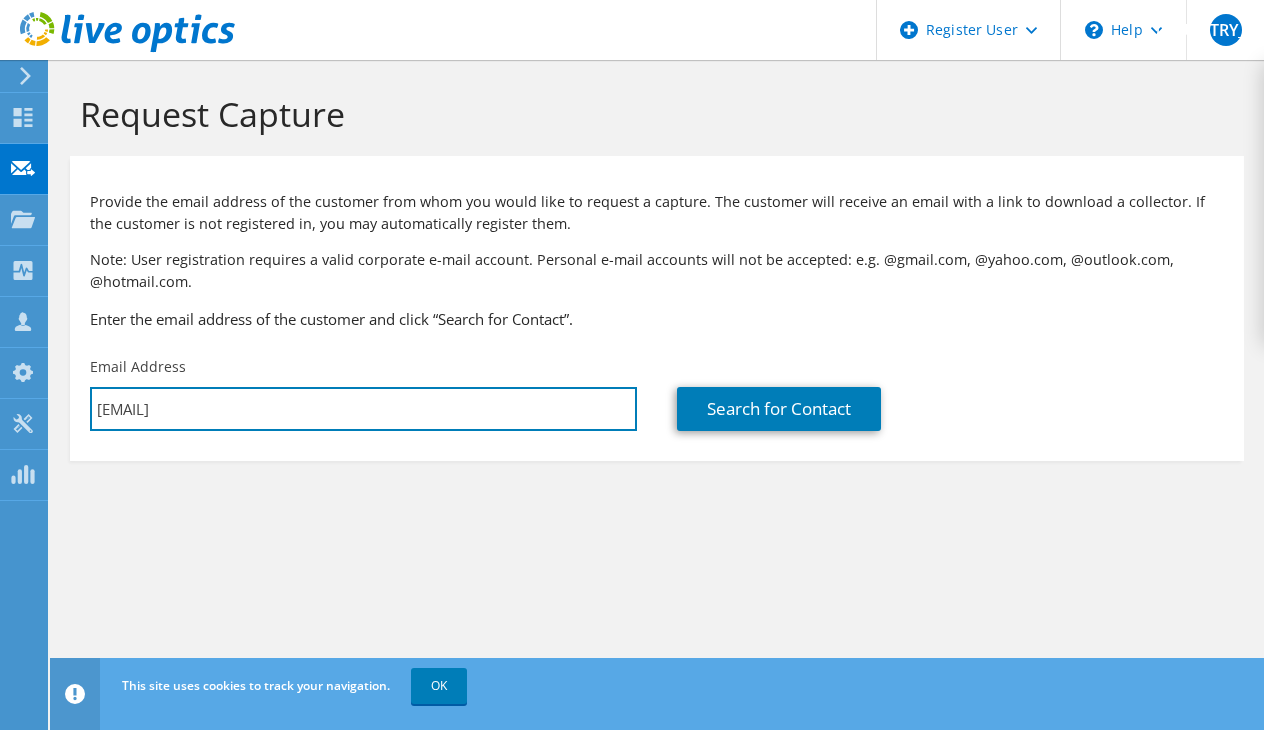 type on "Julio.Garcia@scantibodies.com" 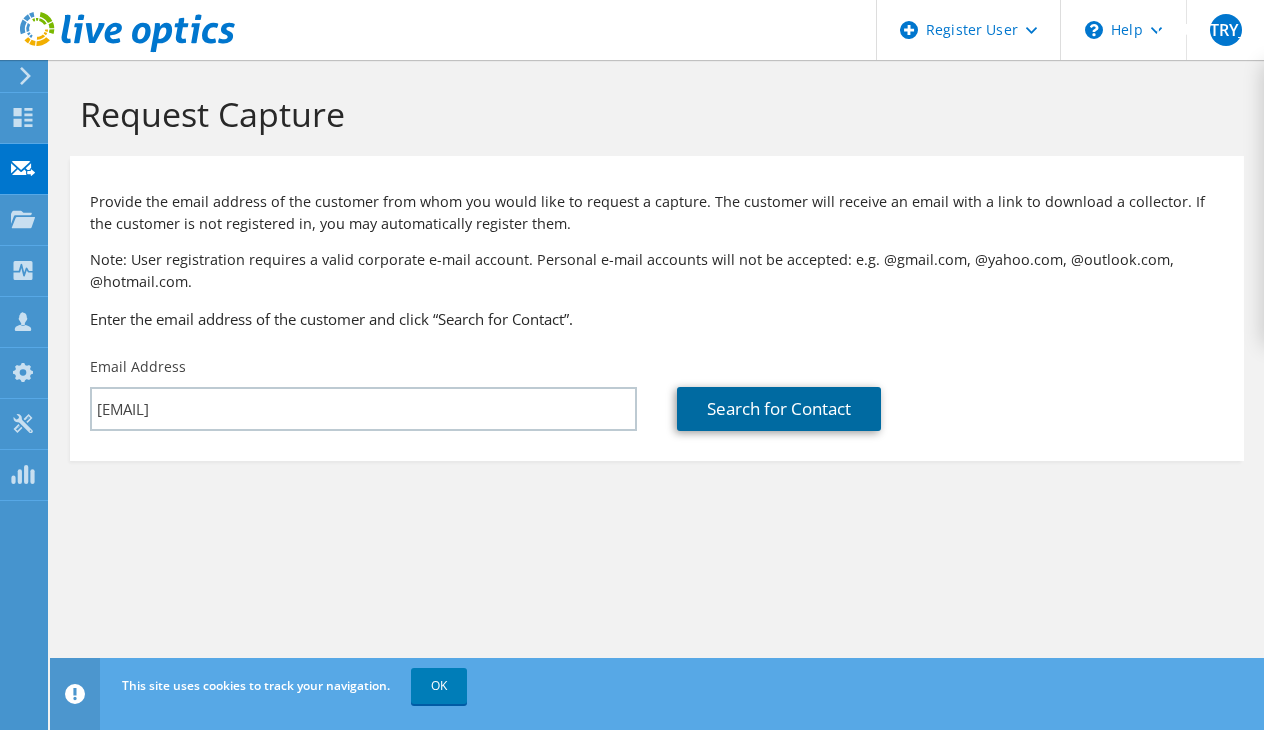 click on "Search for Contact" at bounding box center [779, 409] 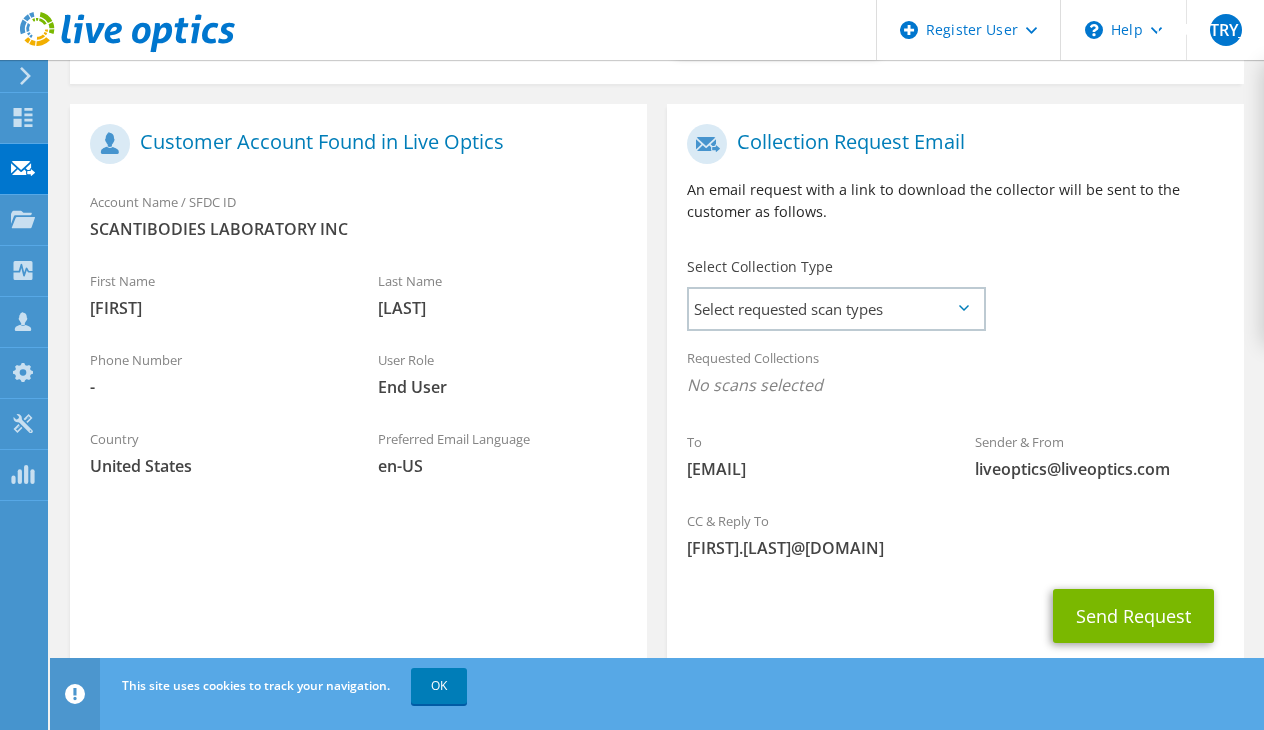scroll, scrollTop: 431, scrollLeft: 0, axis: vertical 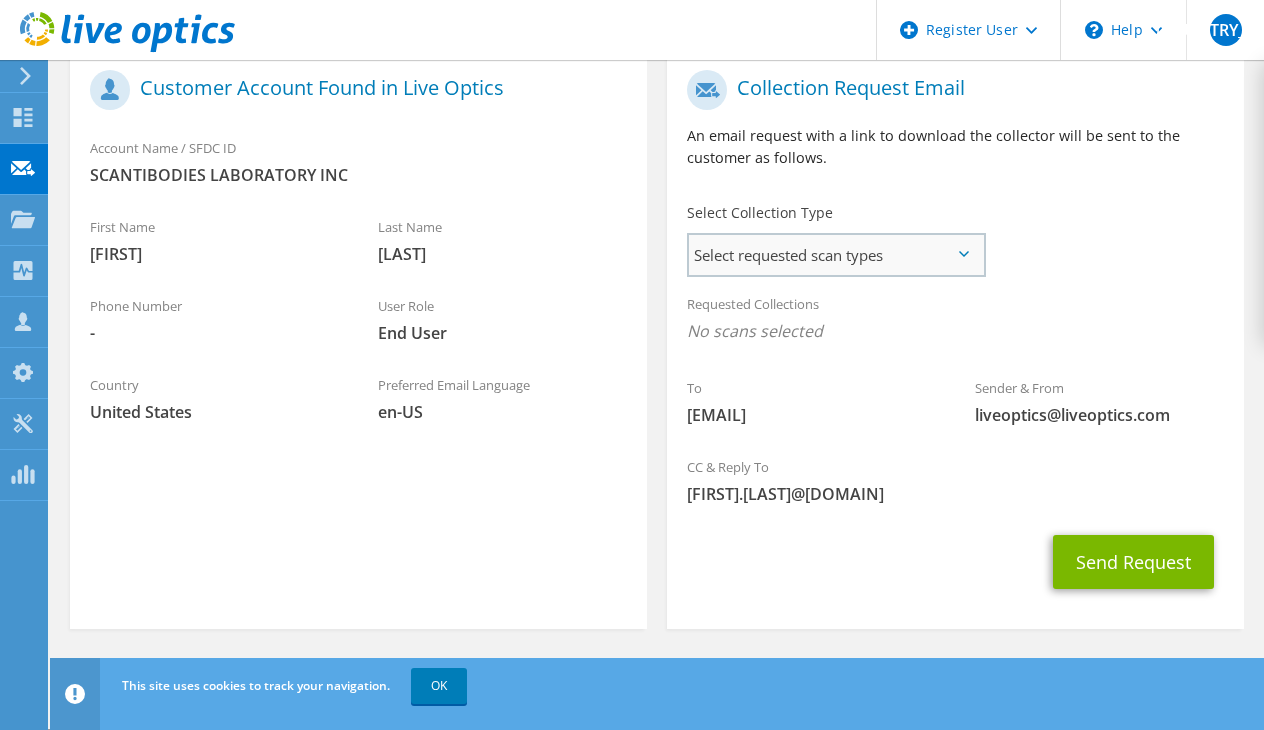 click on "Select requested scan types" at bounding box center [836, 255] 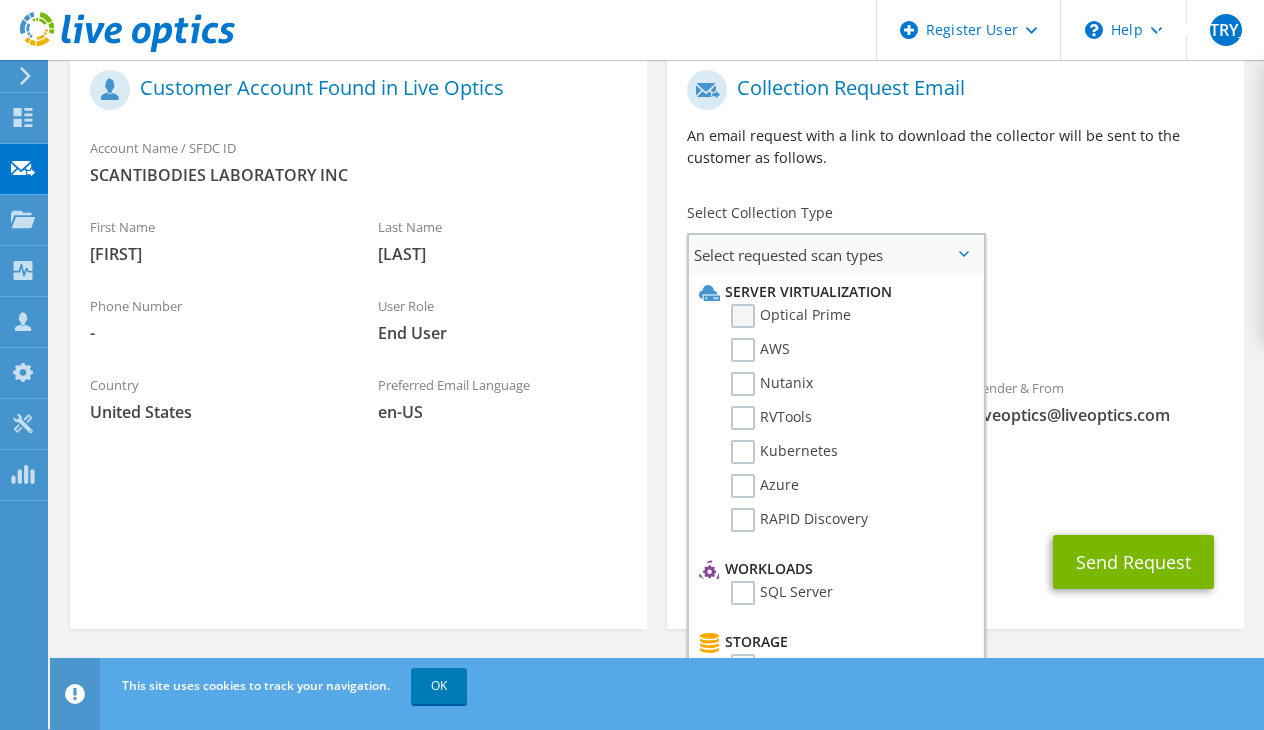 click on "Optical Prime" at bounding box center (791, 316) 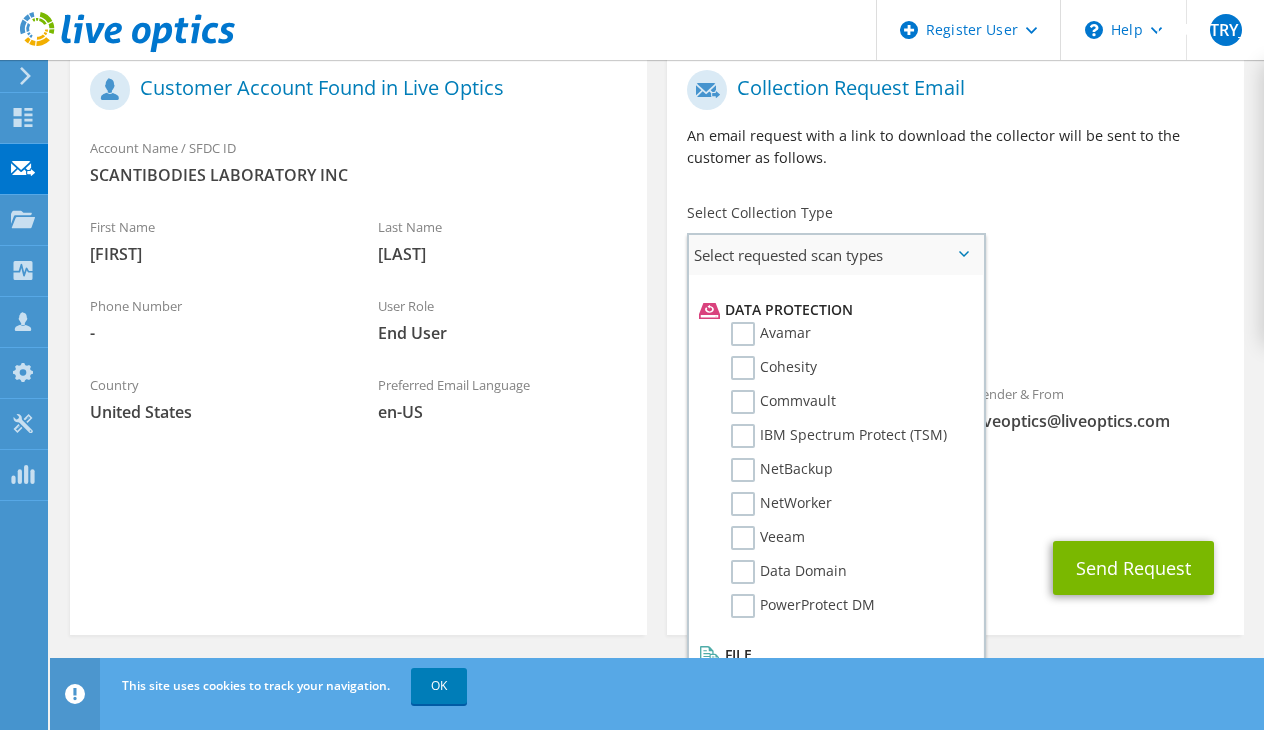 scroll, scrollTop: 883, scrollLeft: 0, axis: vertical 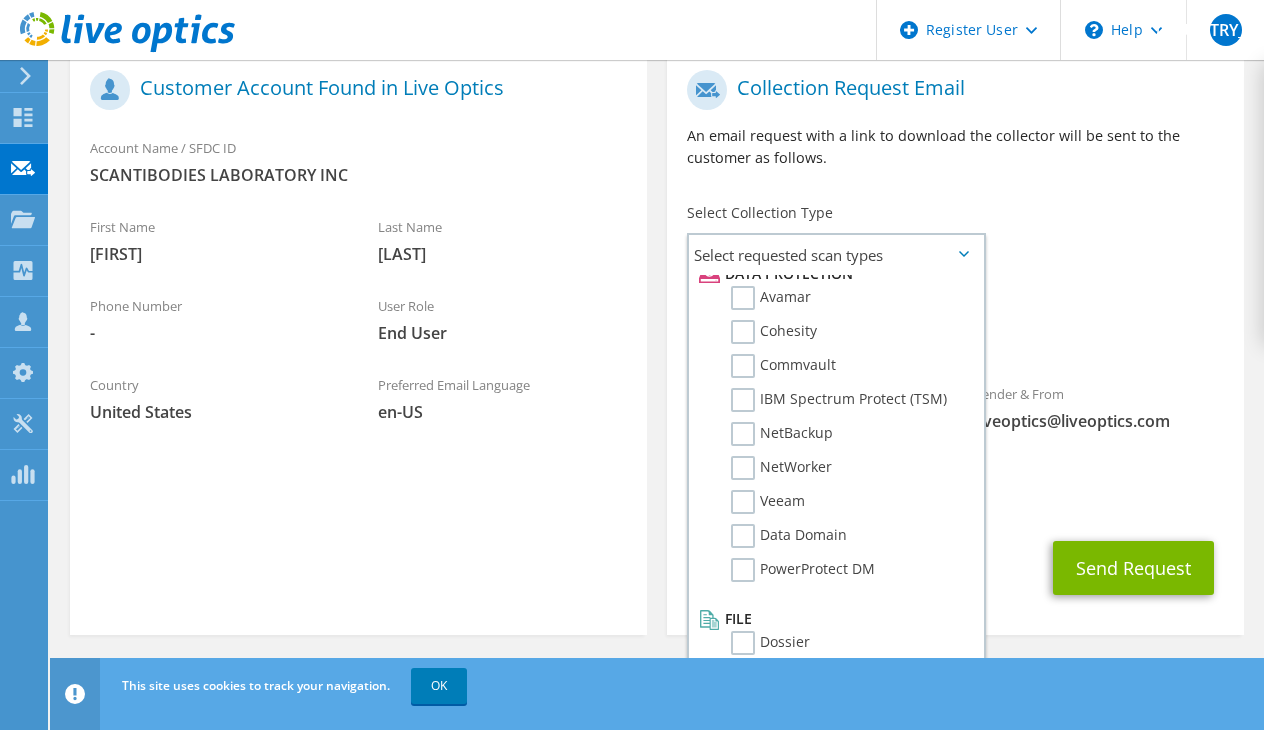 click on "To
Julio.Garcia@scantibodies.com
Sender & From
liveoptics@liveoptics.com" at bounding box center [955, 256] 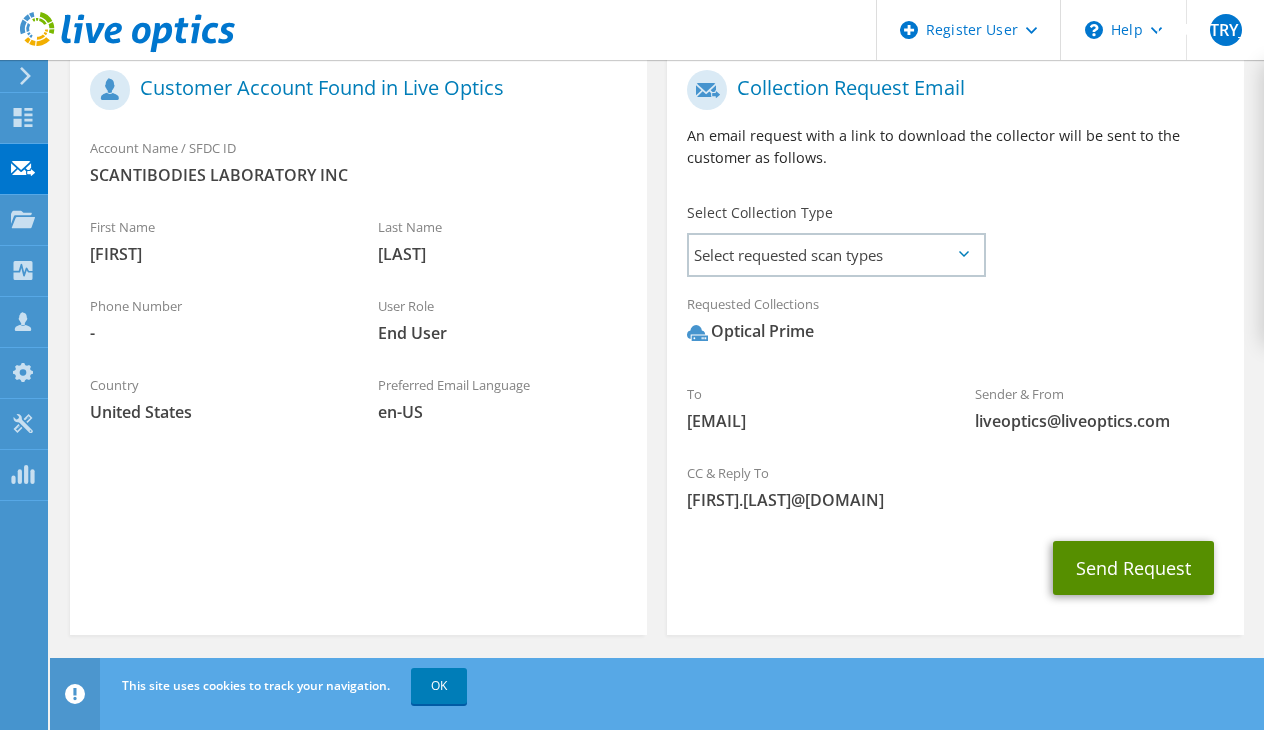 click on "Send Request" at bounding box center (1133, 568) 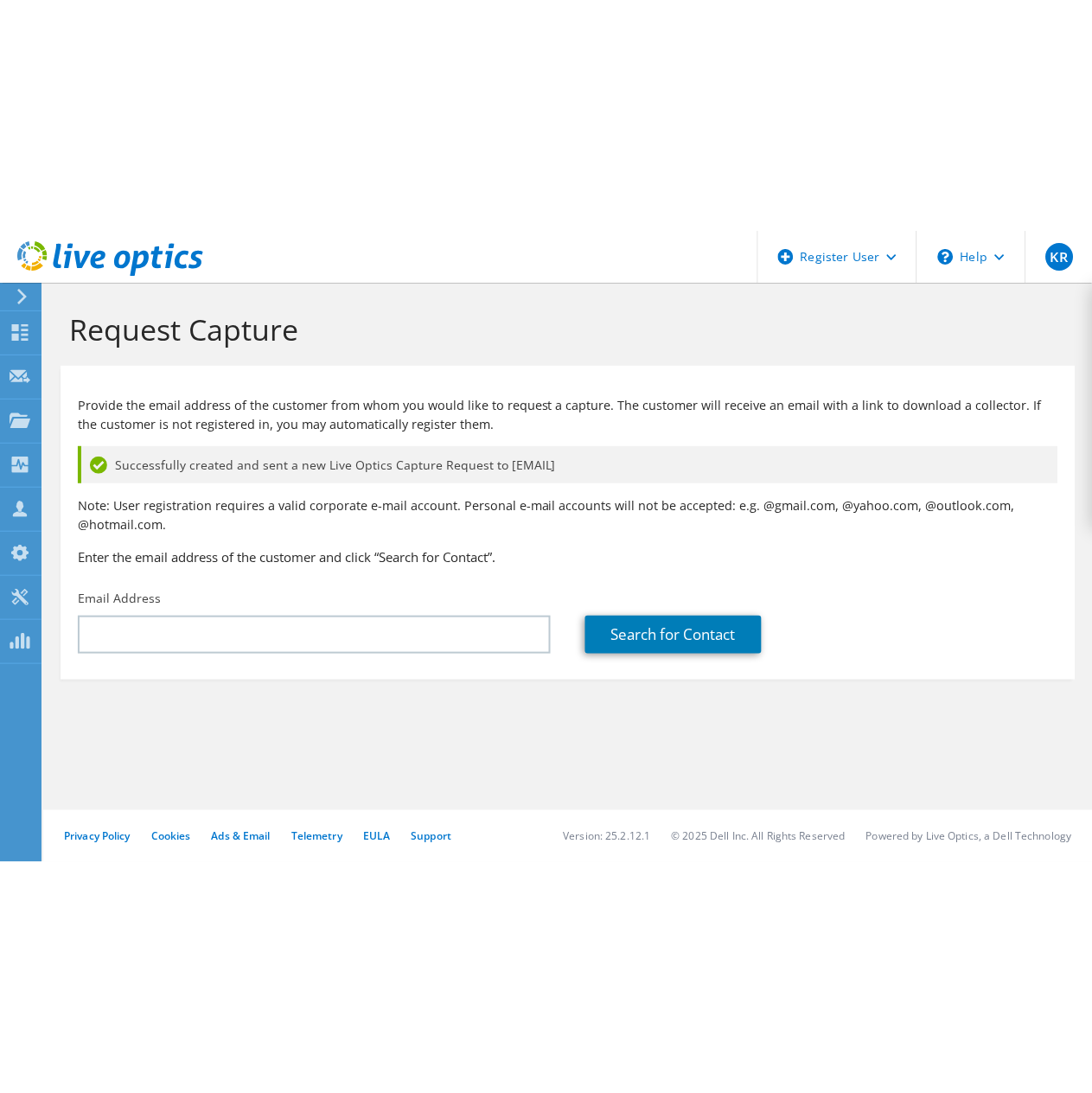 scroll, scrollTop: 0, scrollLeft: 0, axis: both 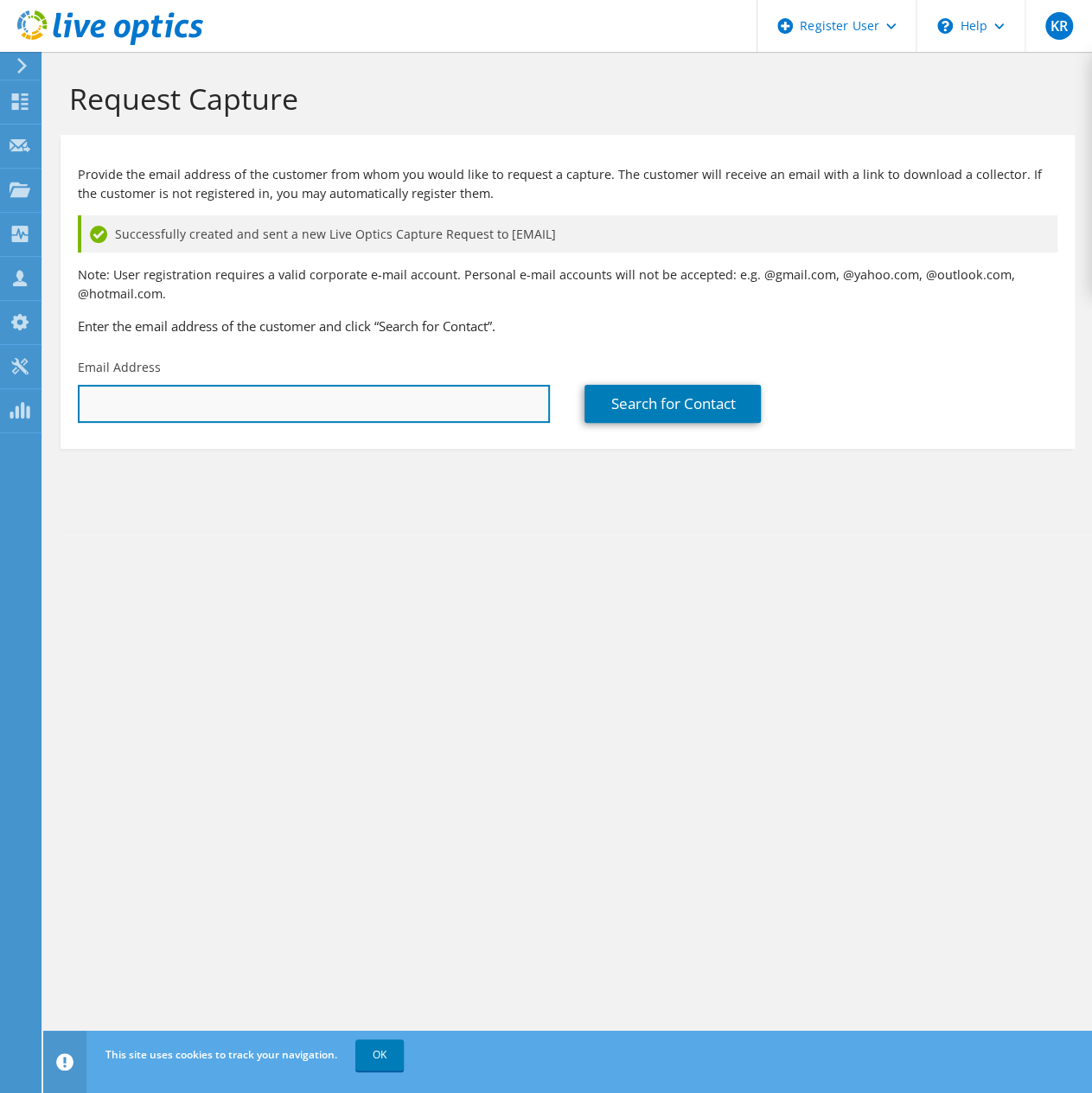 click at bounding box center [314, 404] 